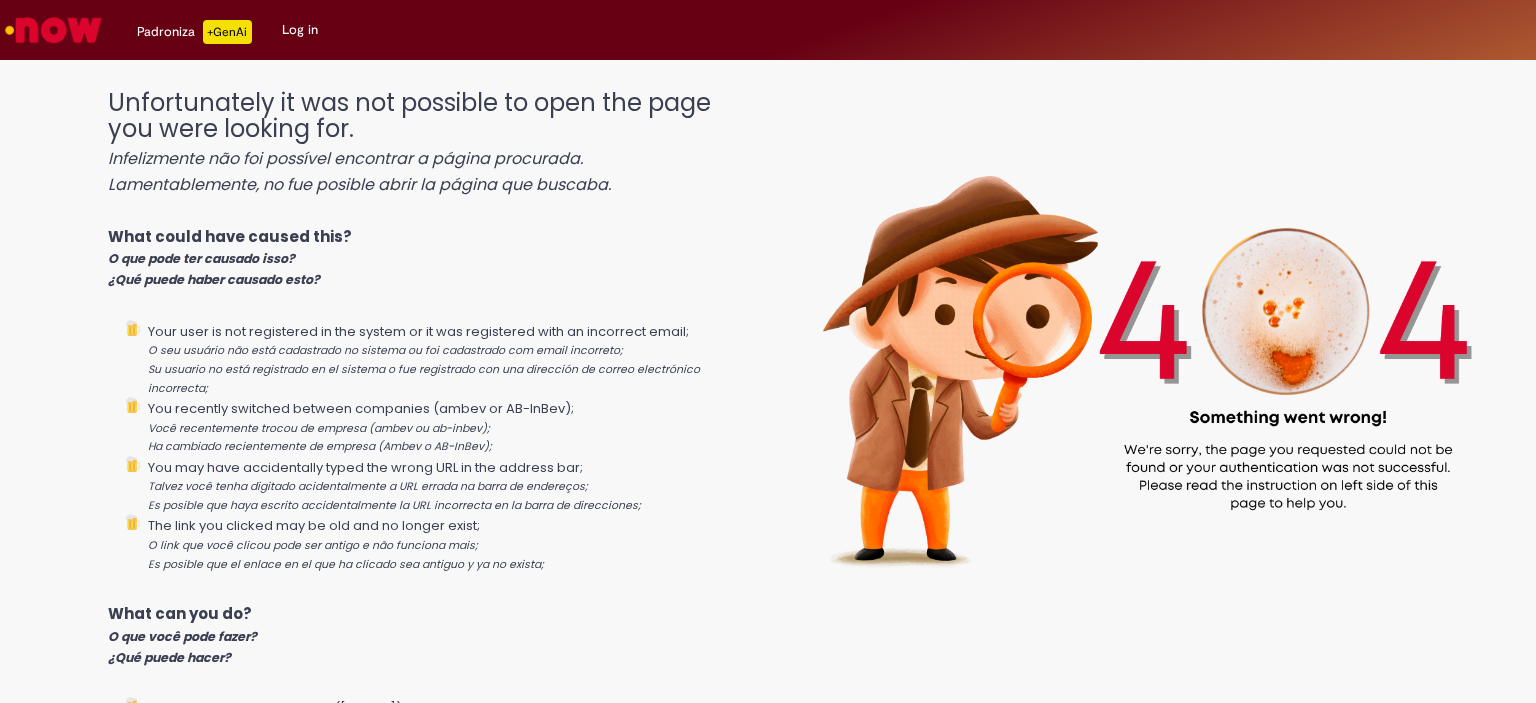 scroll, scrollTop: 0, scrollLeft: 0, axis: both 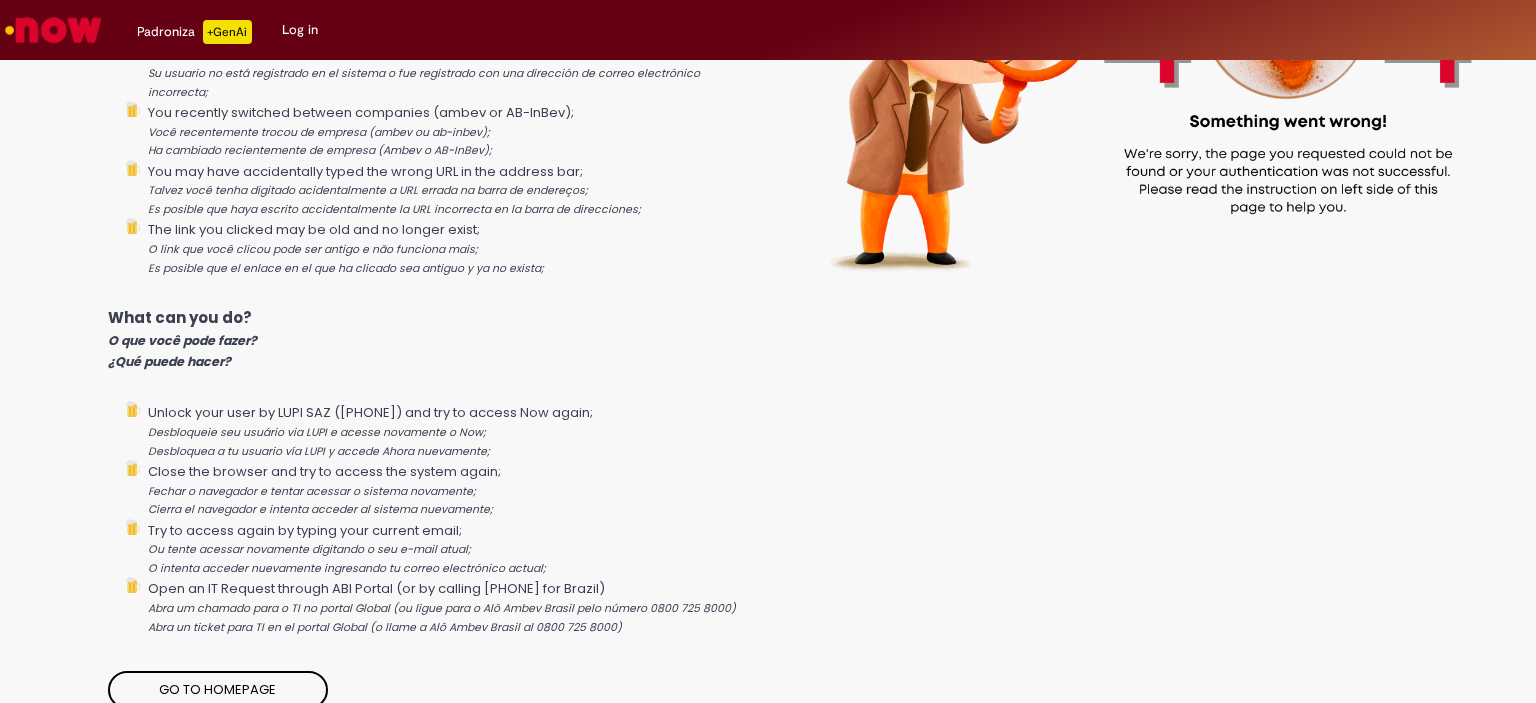 click on "Go to homepage" at bounding box center (218, 690) 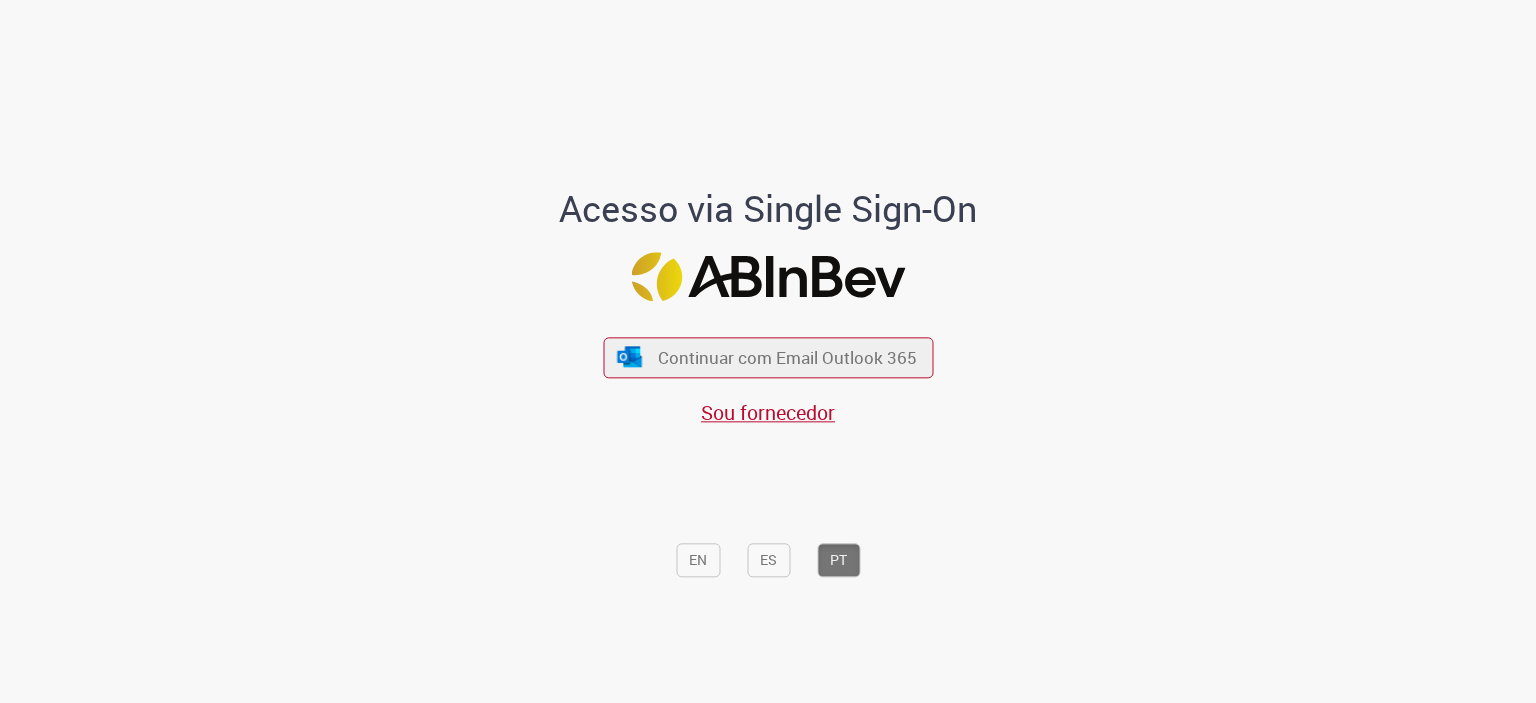 scroll, scrollTop: 0, scrollLeft: 0, axis: both 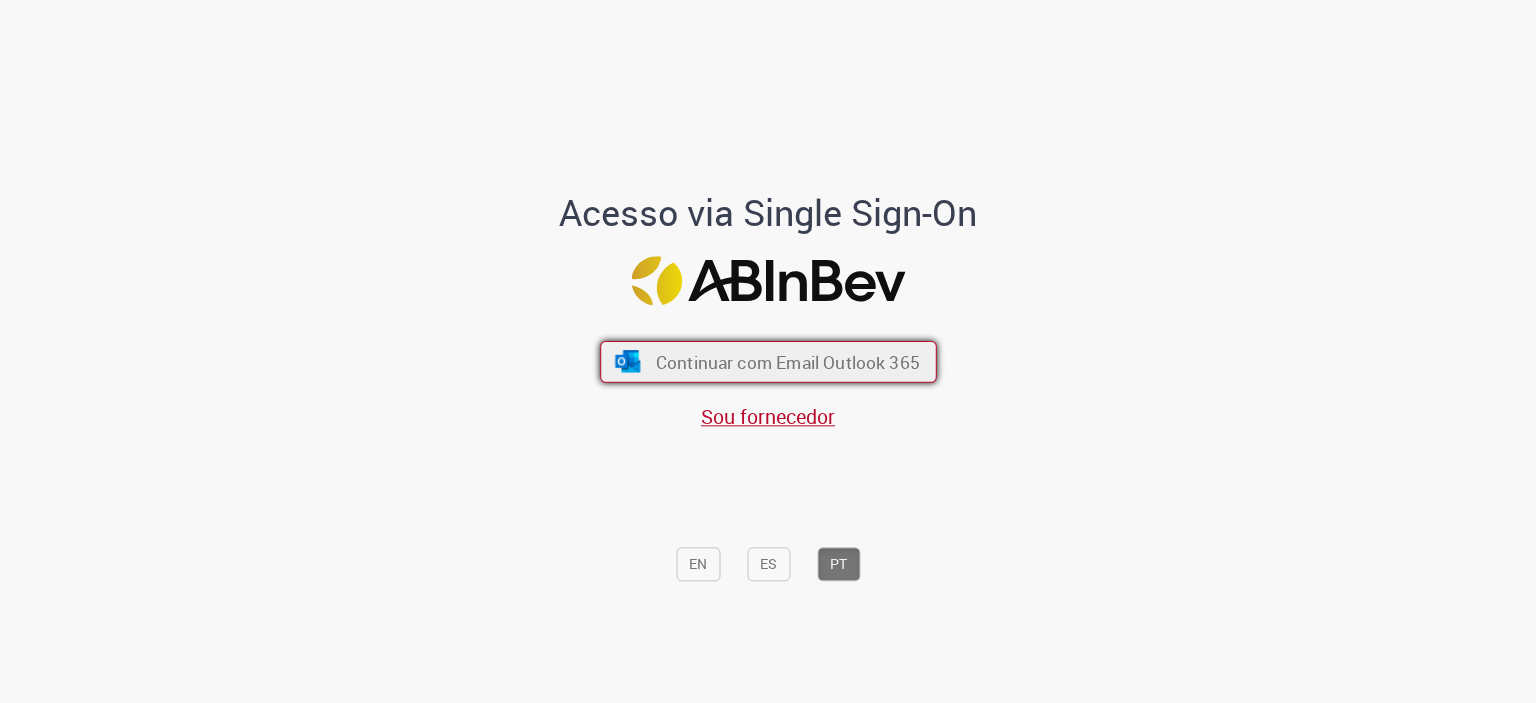 click on "Continuar com Email Outlook 365" at bounding box center [787, 361] 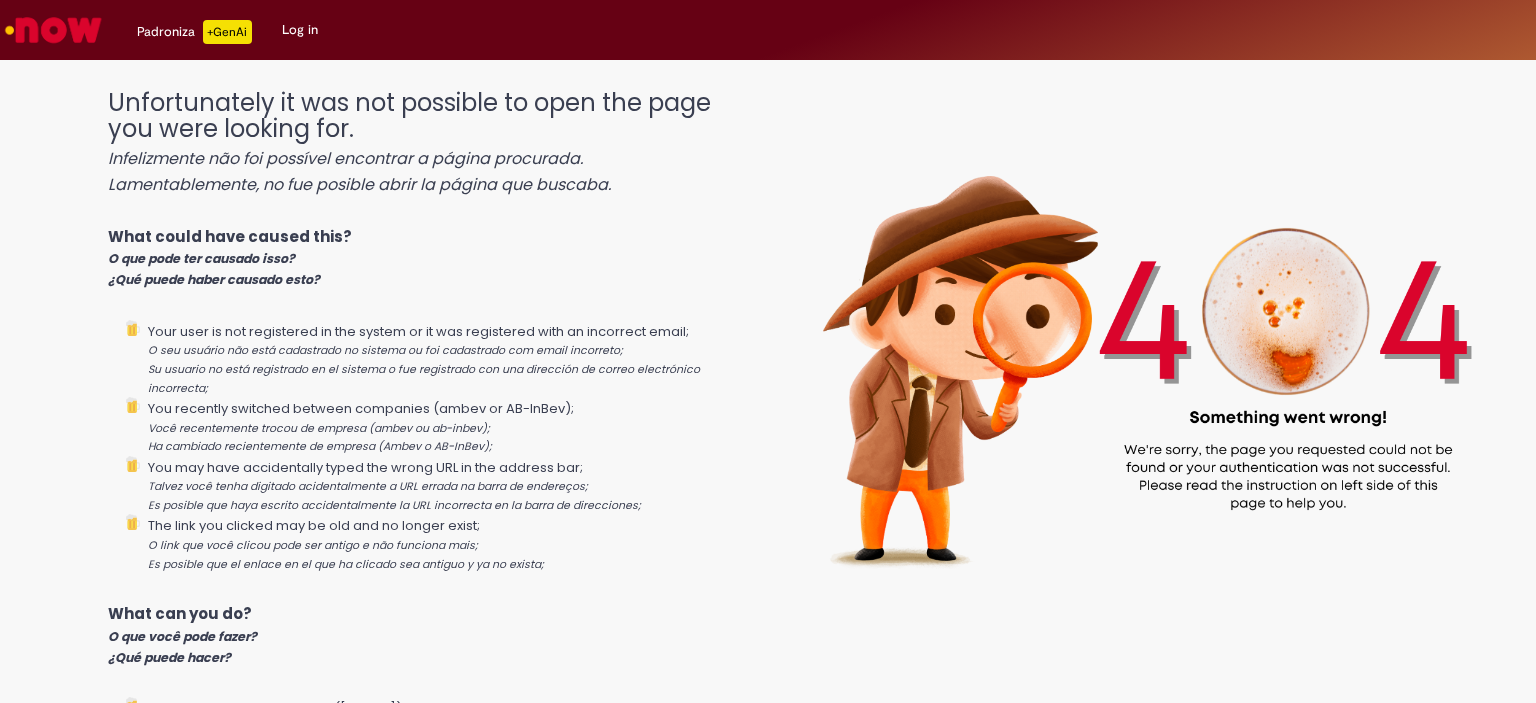 scroll, scrollTop: 0, scrollLeft: 0, axis: both 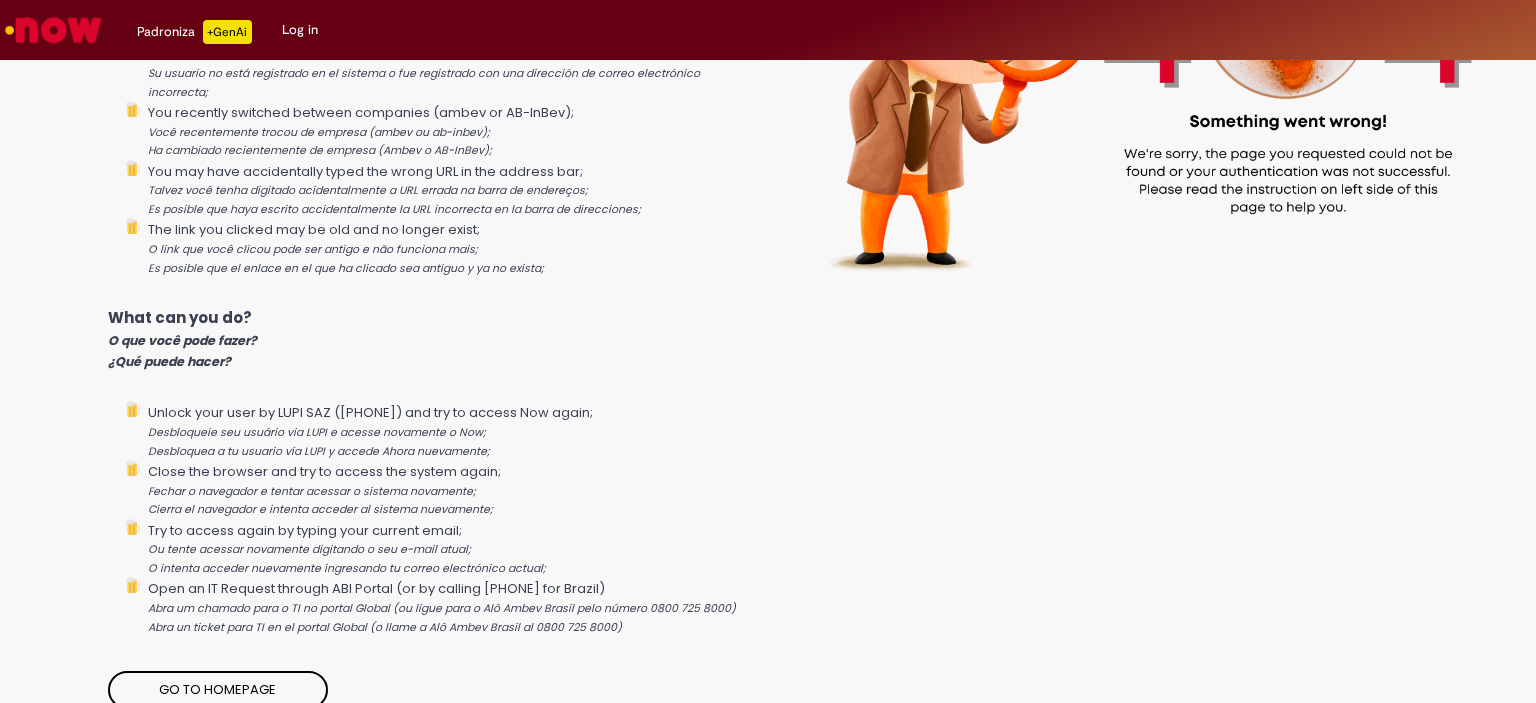 click on "Go to homepage" at bounding box center (218, 690) 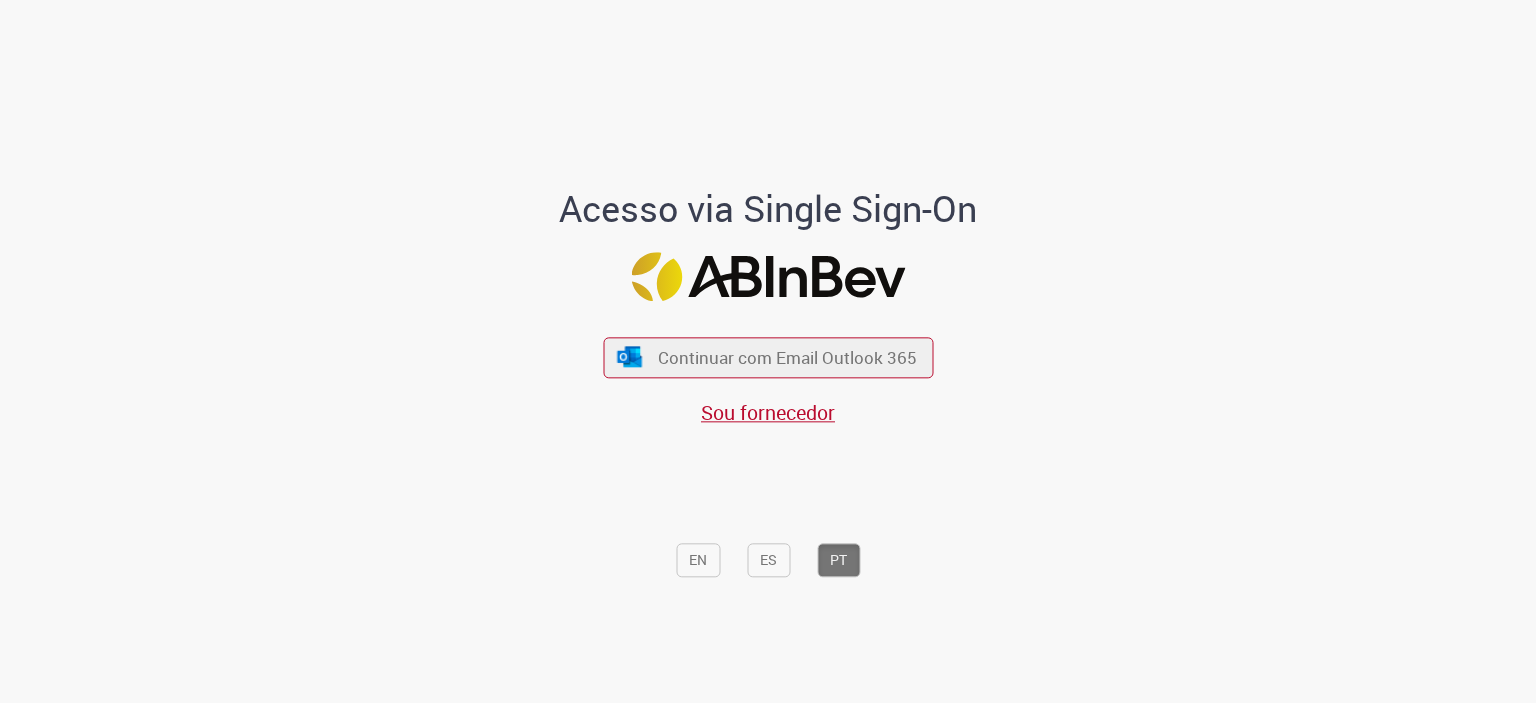 scroll, scrollTop: 0, scrollLeft: 0, axis: both 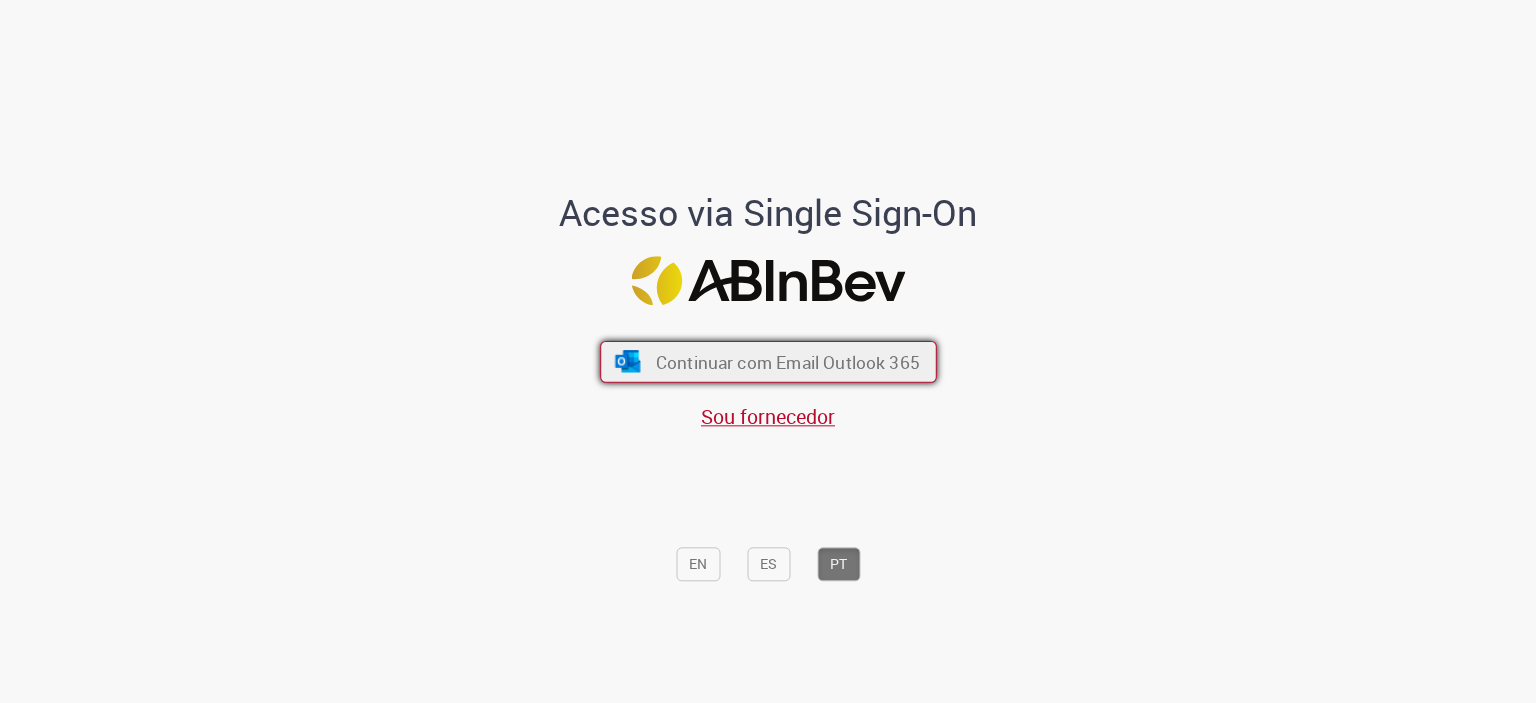 click at bounding box center (627, 361) 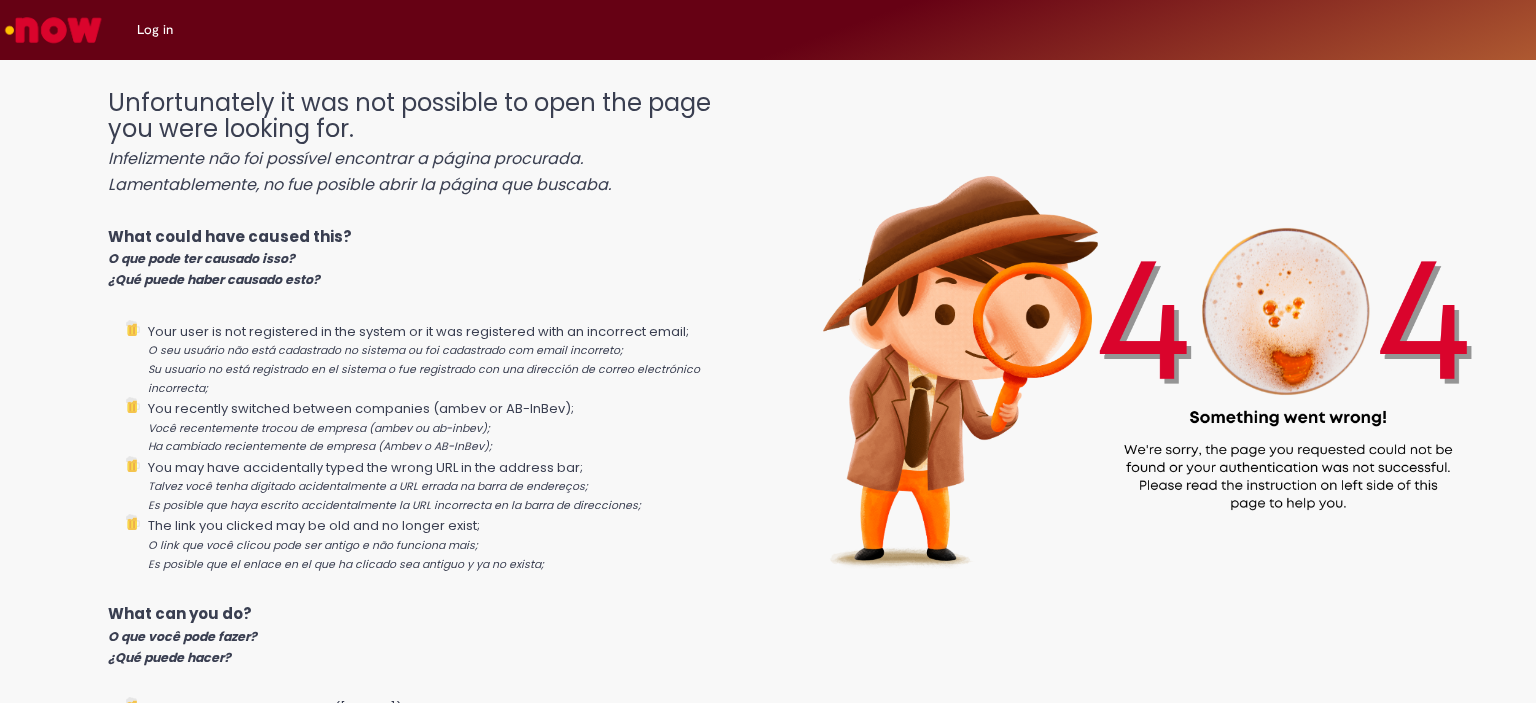 scroll, scrollTop: 0, scrollLeft: 0, axis: both 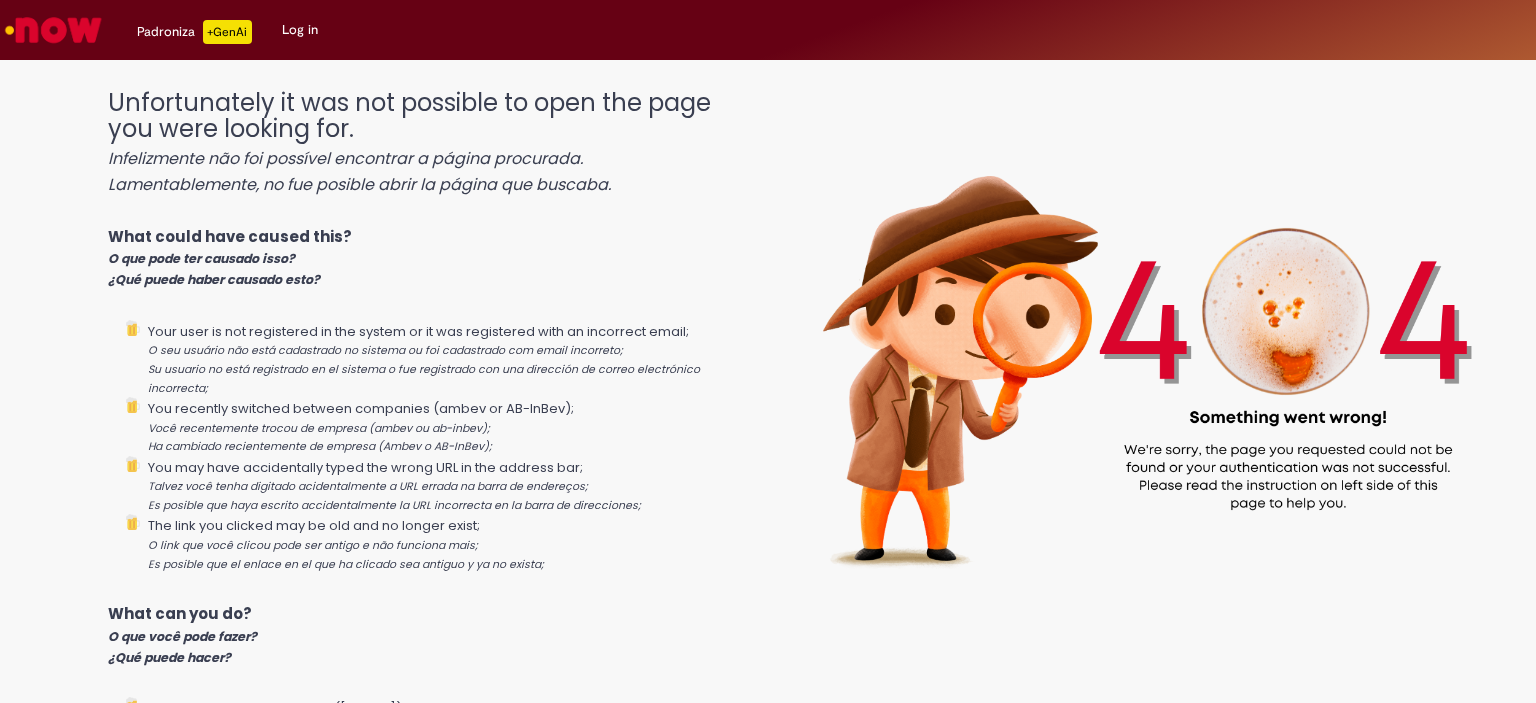 click at bounding box center (53, 30) 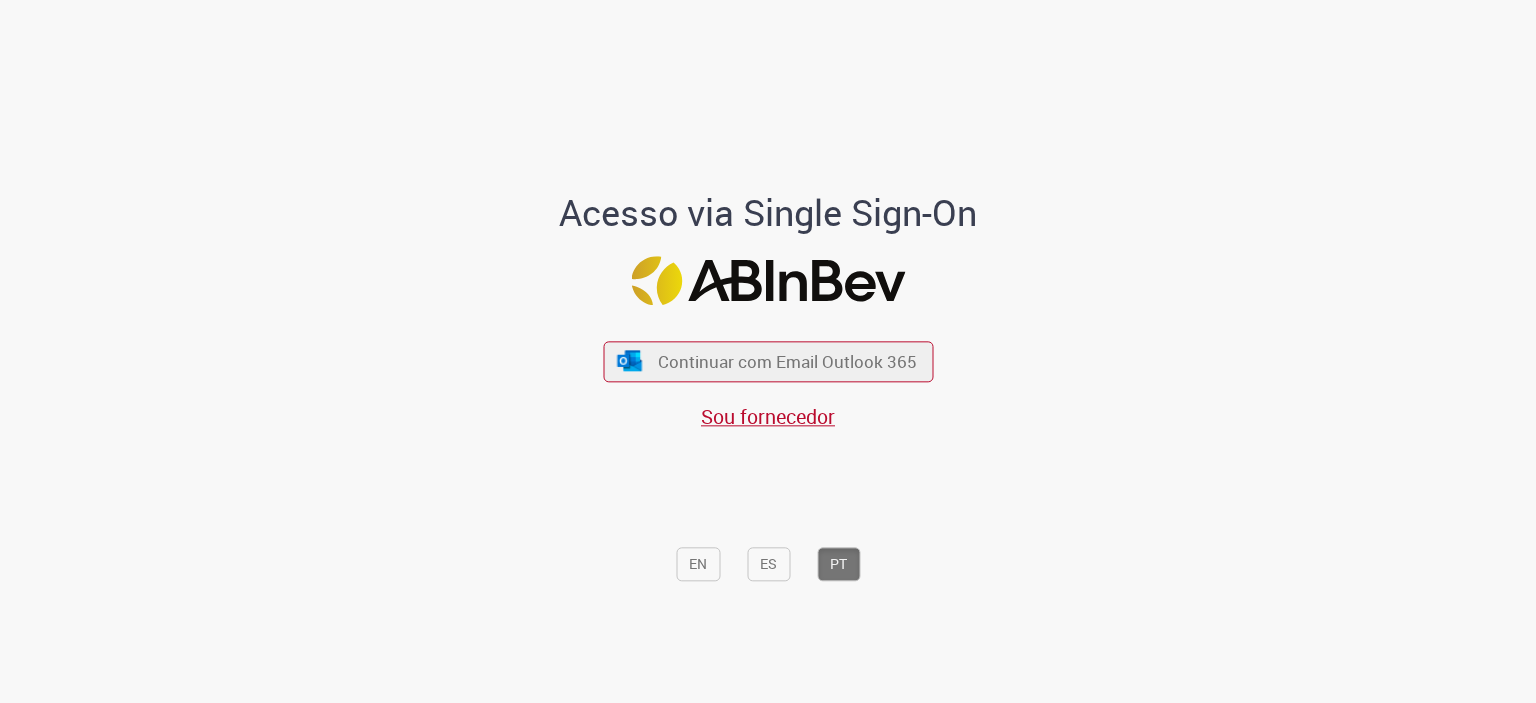 scroll, scrollTop: 0, scrollLeft: 0, axis: both 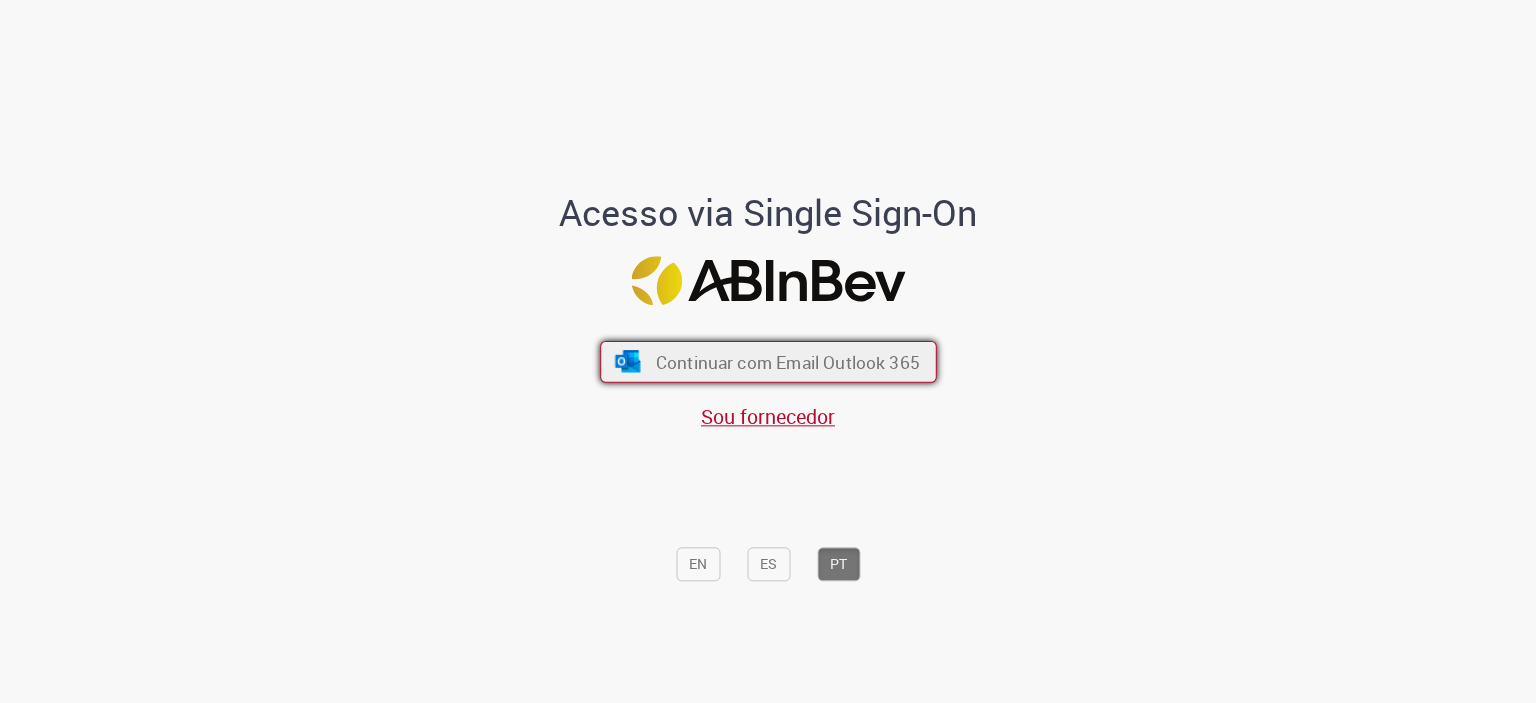 click on "Continuar com Email Outlook 365" at bounding box center [768, 361] 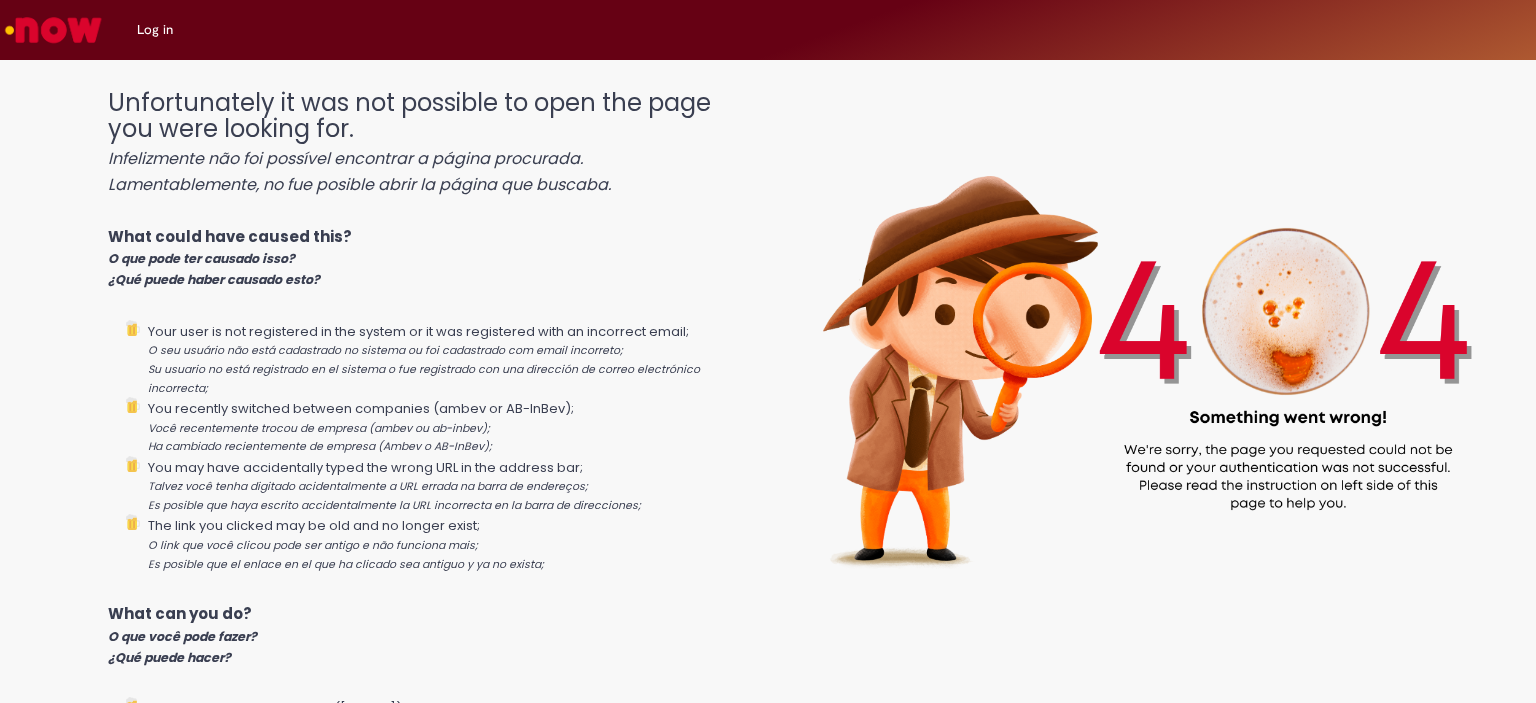 scroll, scrollTop: 0, scrollLeft: 0, axis: both 